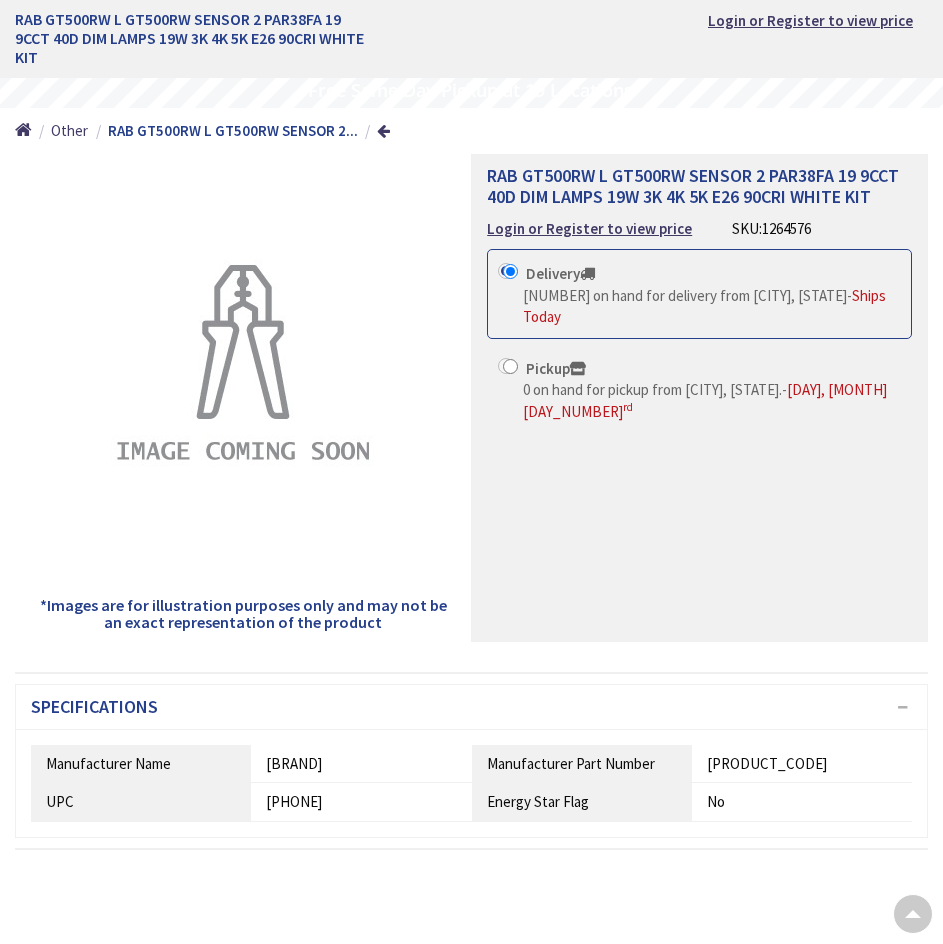scroll, scrollTop: 200, scrollLeft: 0, axis: vertical 